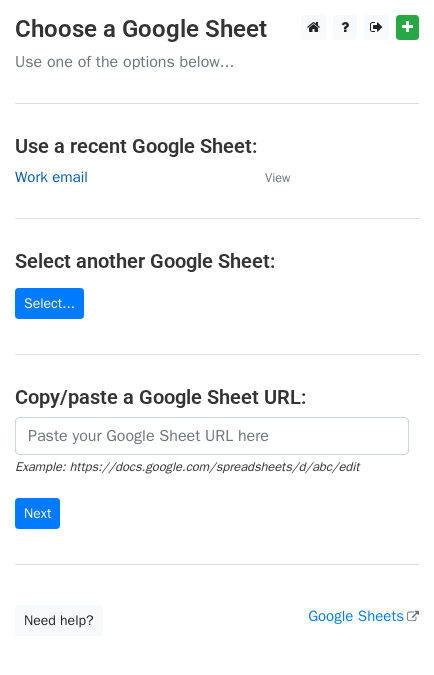 scroll, scrollTop: 0, scrollLeft: 0, axis: both 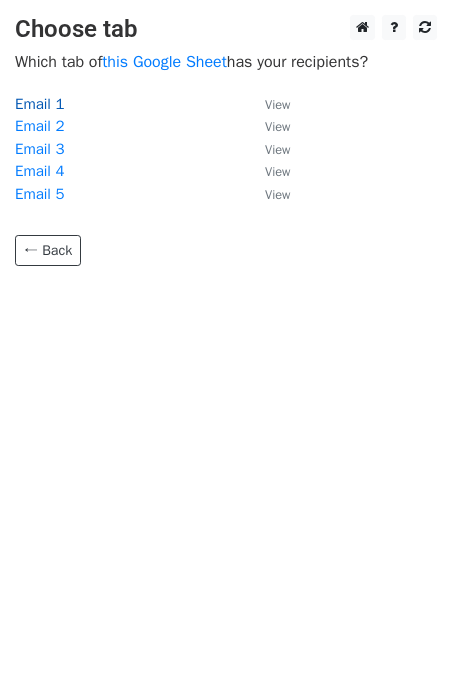 click on "Email 1" at bounding box center [39, 104] 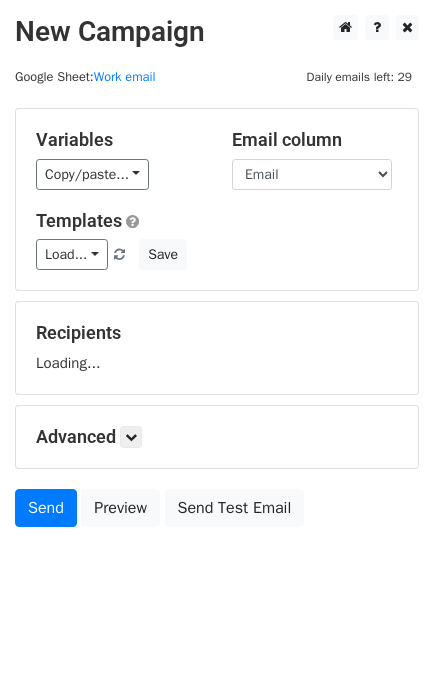 scroll, scrollTop: 0, scrollLeft: 0, axis: both 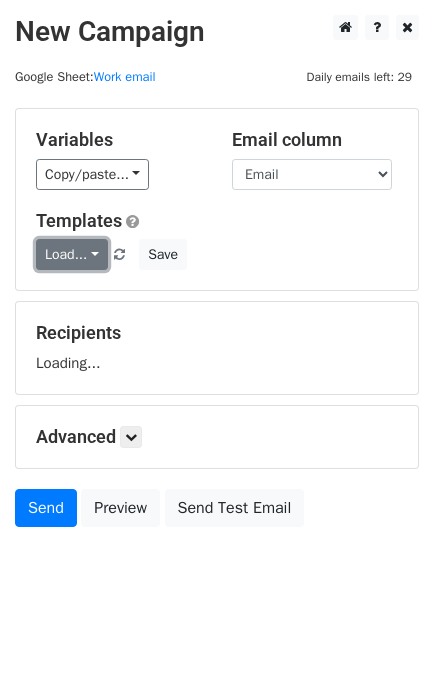 click on "Load..." at bounding box center [72, 254] 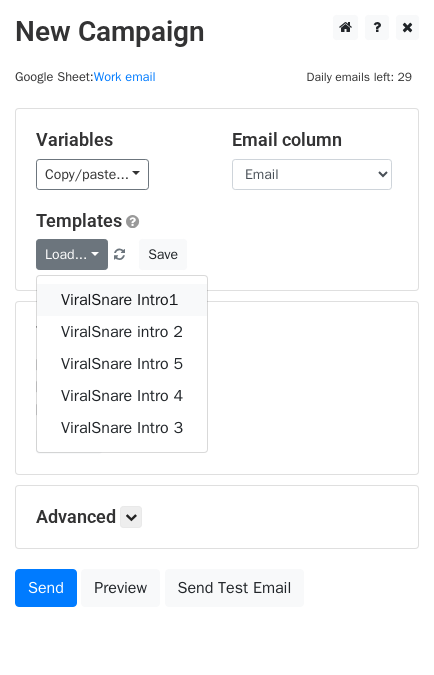 click on "ViralSnare Intro1" at bounding box center [122, 300] 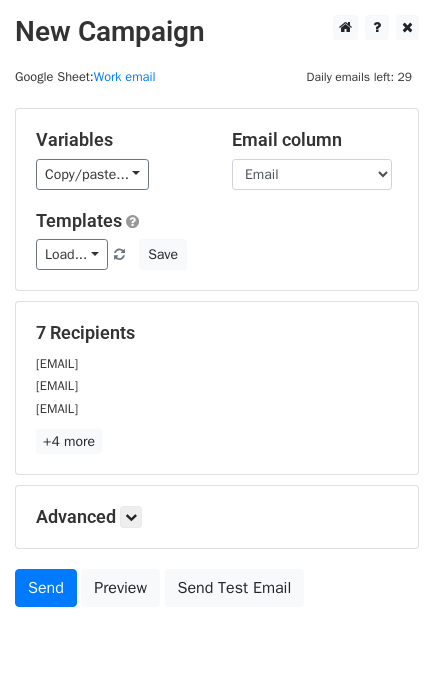 scroll, scrollTop: 98, scrollLeft: 0, axis: vertical 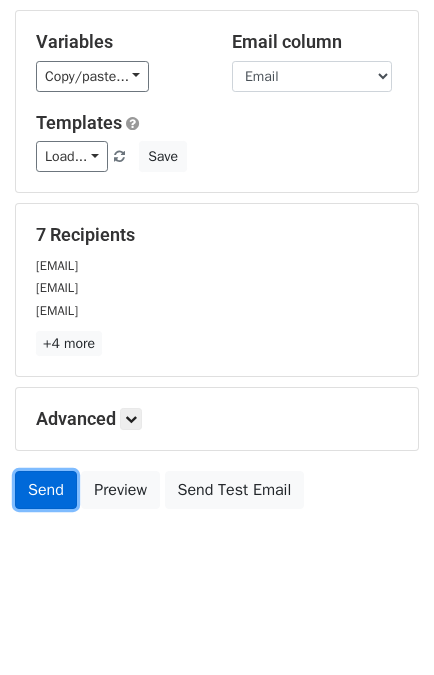 click on "Send" at bounding box center (46, 490) 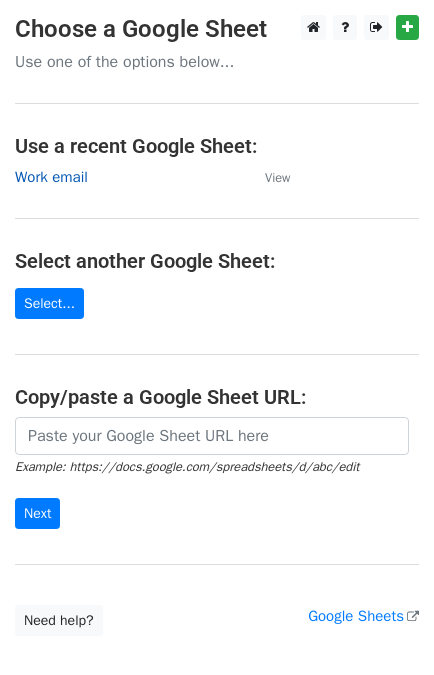 scroll, scrollTop: 0, scrollLeft: 0, axis: both 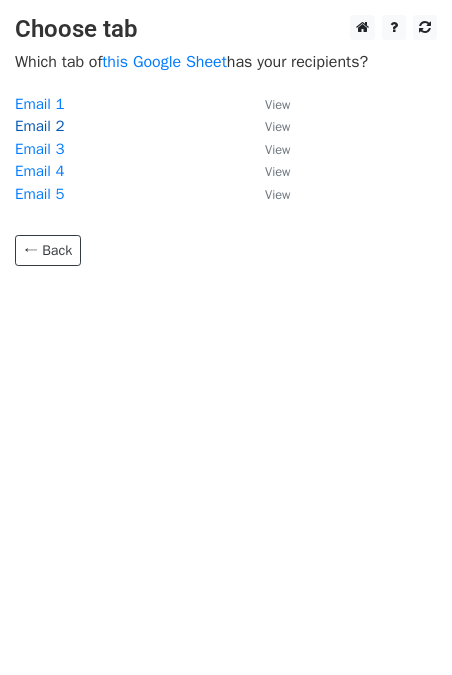 click on "Email 2" at bounding box center (39, 126) 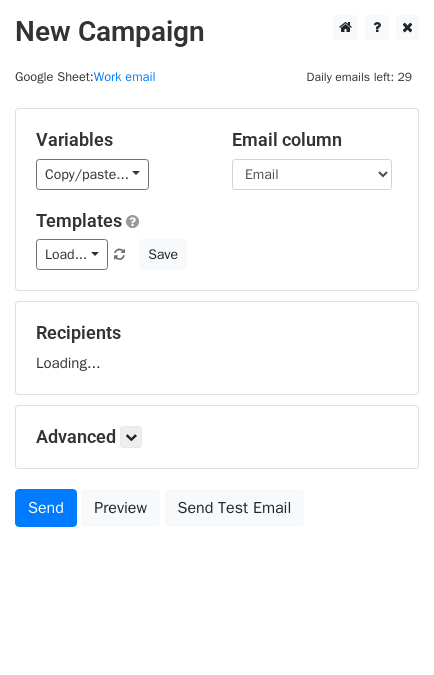 scroll, scrollTop: 0, scrollLeft: 0, axis: both 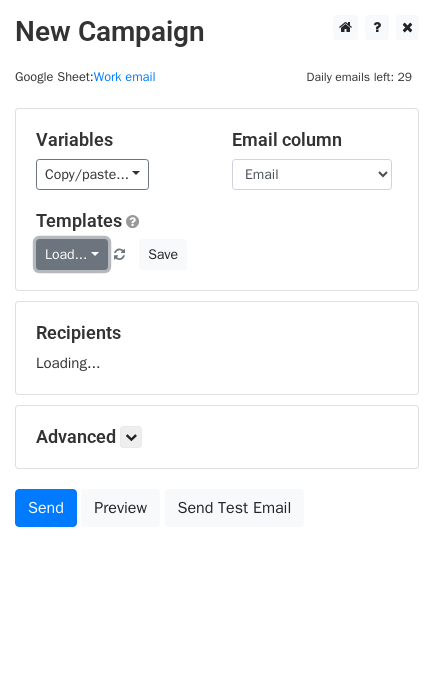 click on "Load..." at bounding box center [72, 254] 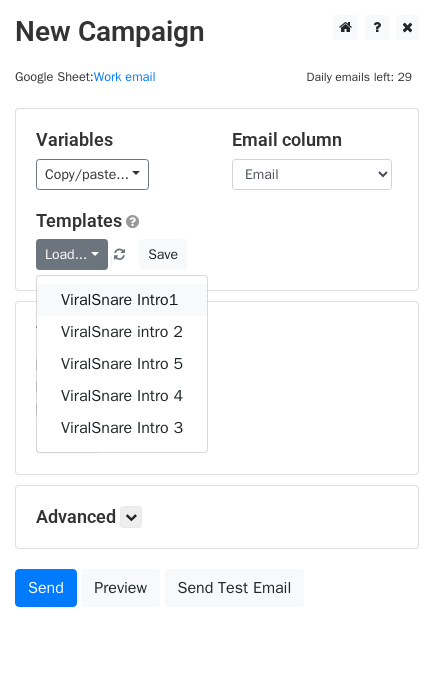 click on "ViralSnare Intro1" at bounding box center [122, 300] 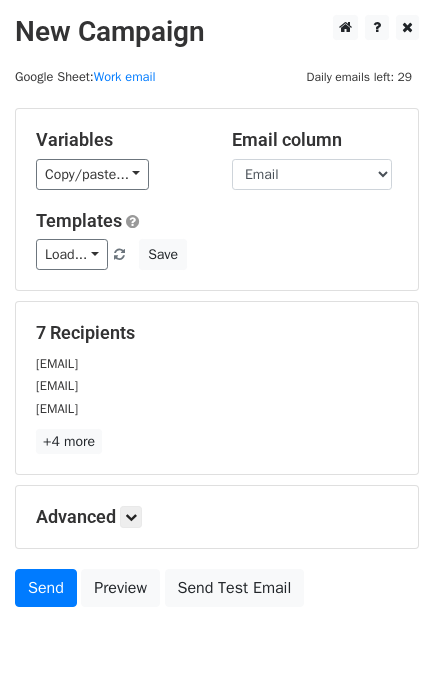 scroll, scrollTop: 98, scrollLeft: 0, axis: vertical 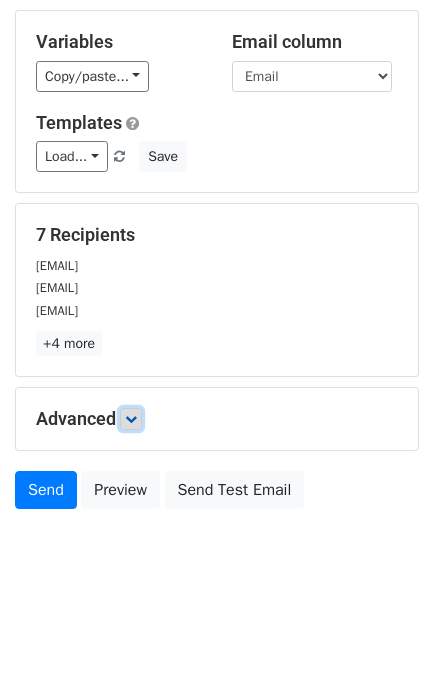 click at bounding box center (131, 419) 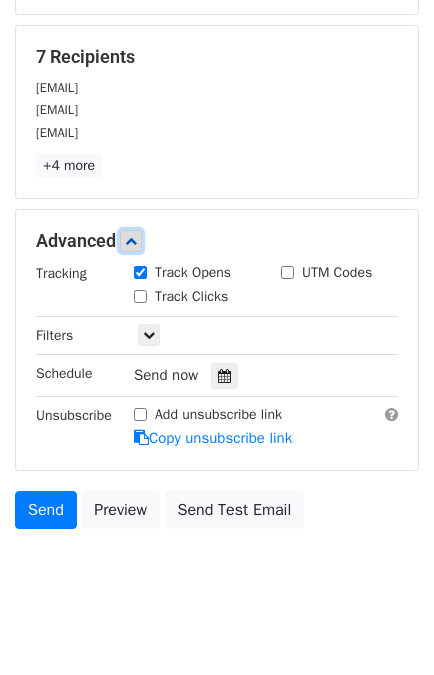 scroll, scrollTop: 293, scrollLeft: 0, axis: vertical 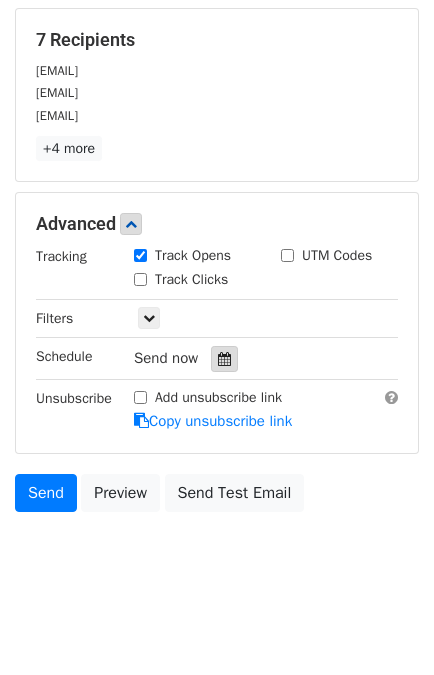 click at bounding box center (224, 359) 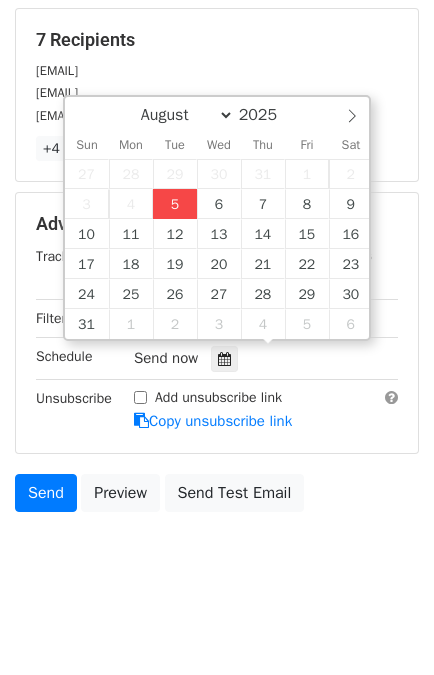 type on "2025-08-05 14:24" 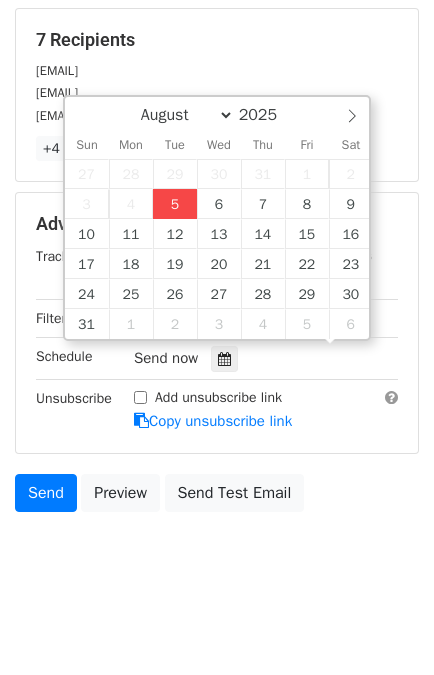 scroll, scrollTop: 0, scrollLeft: 0, axis: both 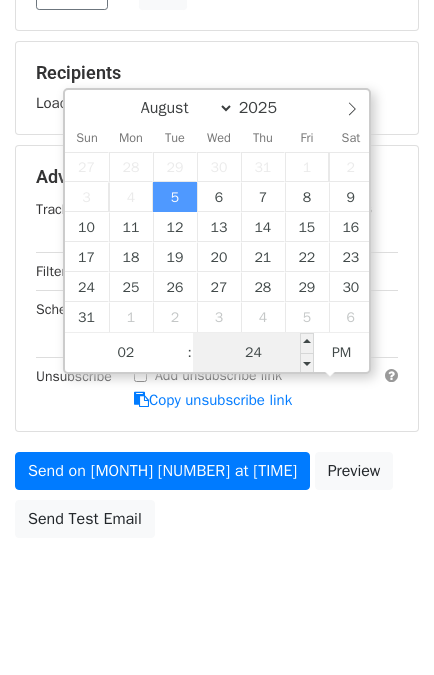 click on "24" at bounding box center (254, 353) 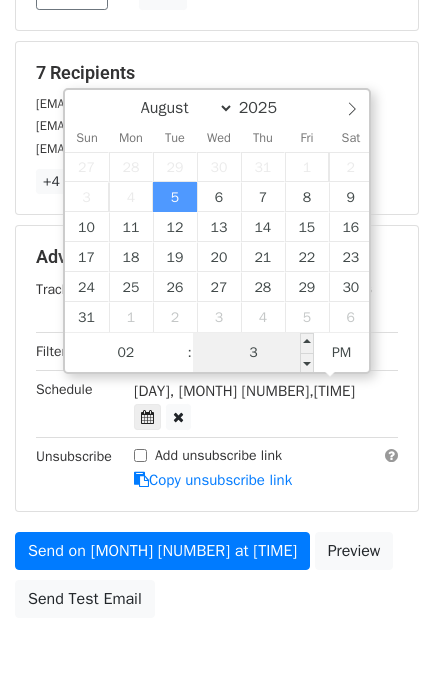 type on "35" 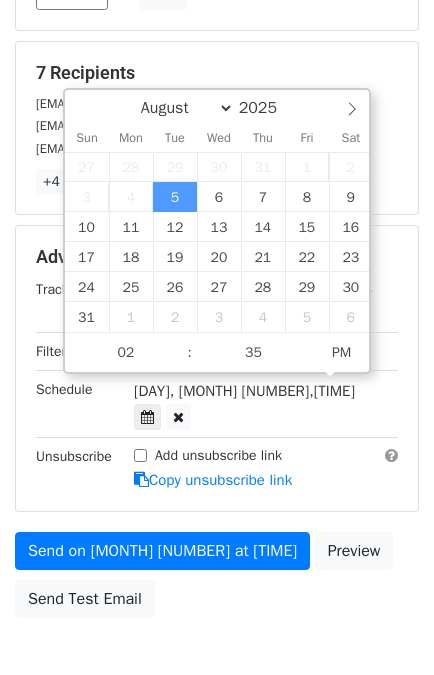 type on "2025-08-05 14:35" 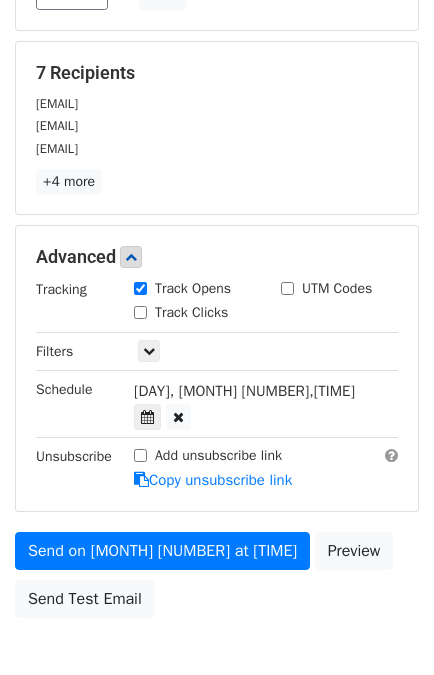 scroll, scrollTop: 340, scrollLeft: 0, axis: vertical 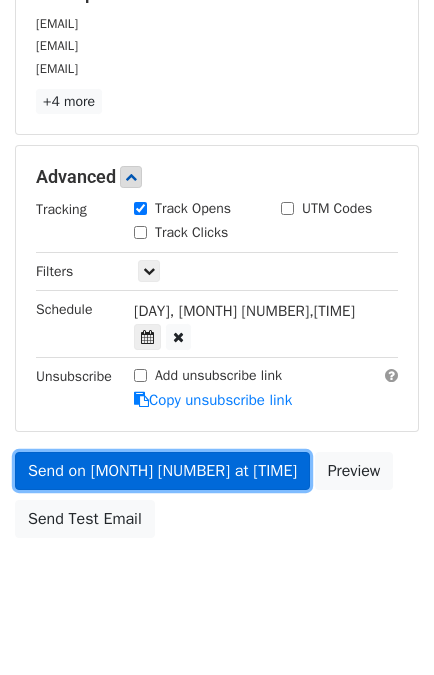 click on "Send on Aug 5 at 2:35pm" at bounding box center (162, 471) 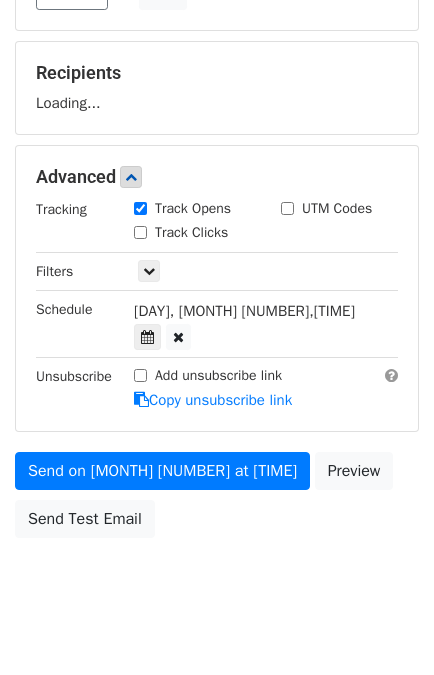scroll, scrollTop: 340, scrollLeft: 0, axis: vertical 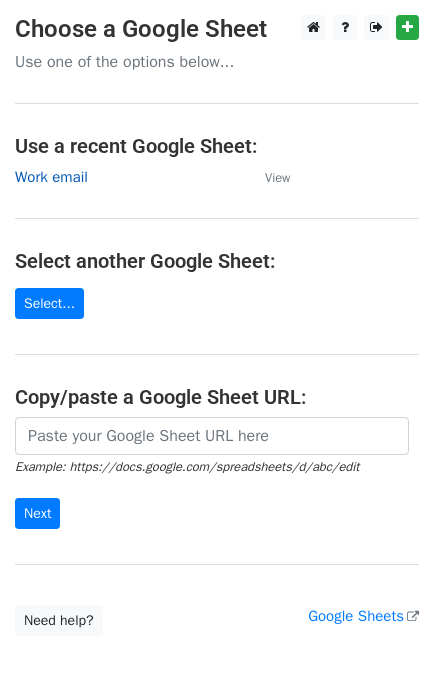 click on "Work email" at bounding box center (51, 177) 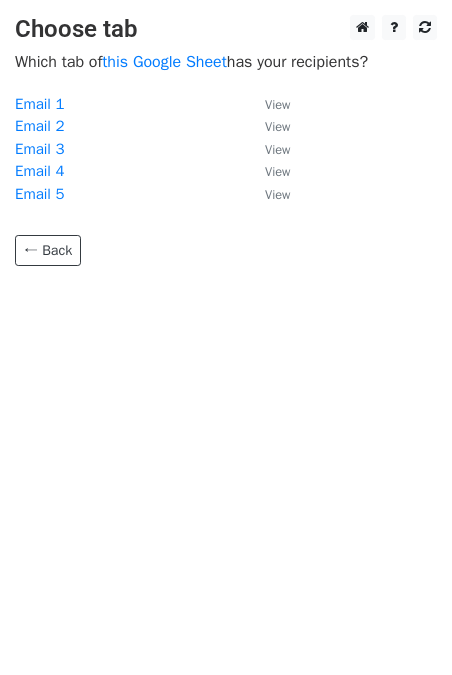 scroll, scrollTop: 0, scrollLeft: 0, axis: both 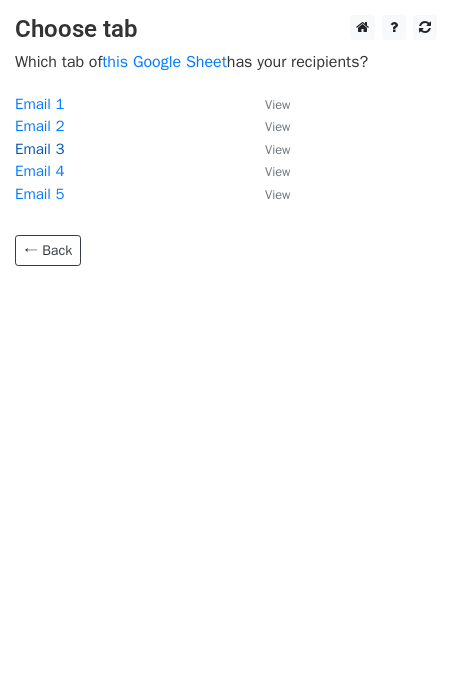 click on "Email 3" at bounding box center [39, 149] 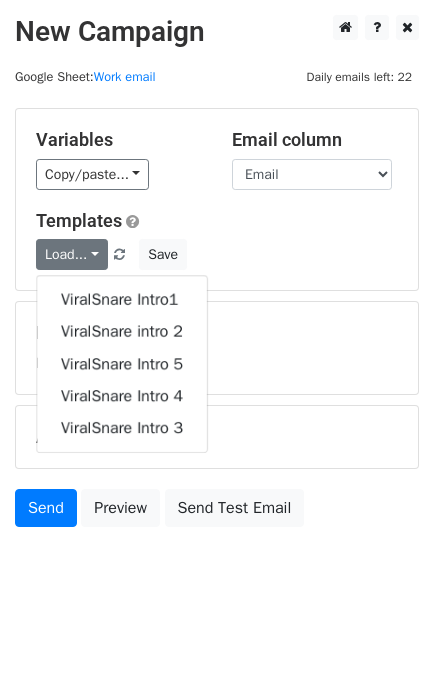scroll, scrollTop: 0, scrollLeft: 0, axis: both 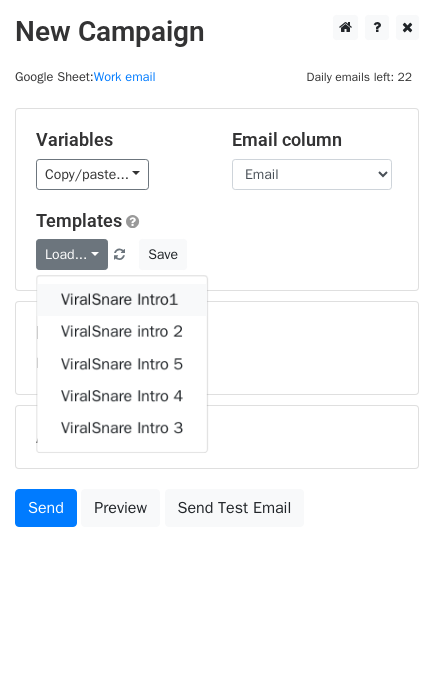 click on "ViralSnare Intro1" at bounding box center (122, 300) 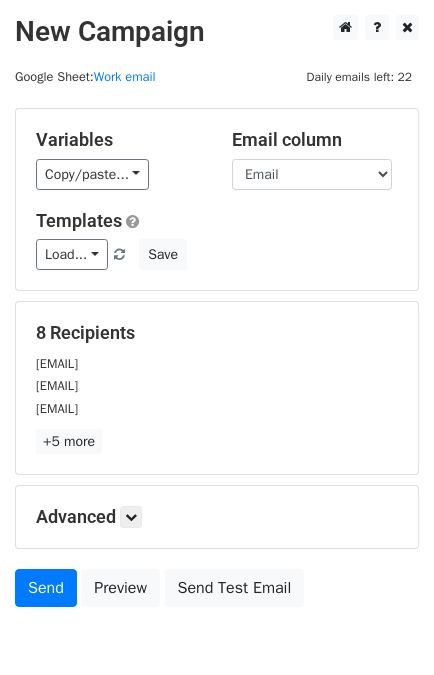 scroll, scrollTop: 98, scrollLeft: 0, axis: vertical 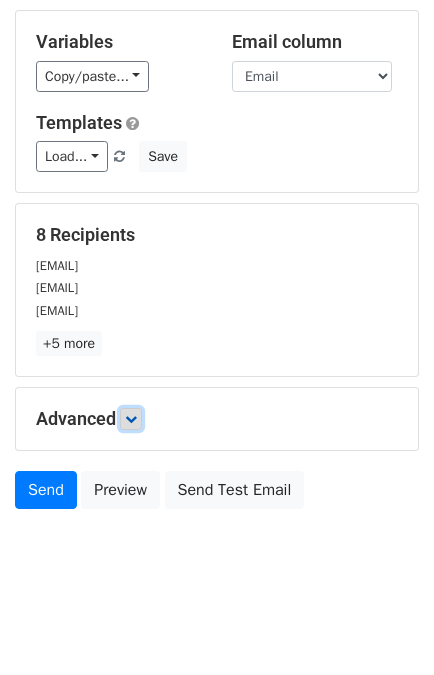 click at bounding box center (131, 419) 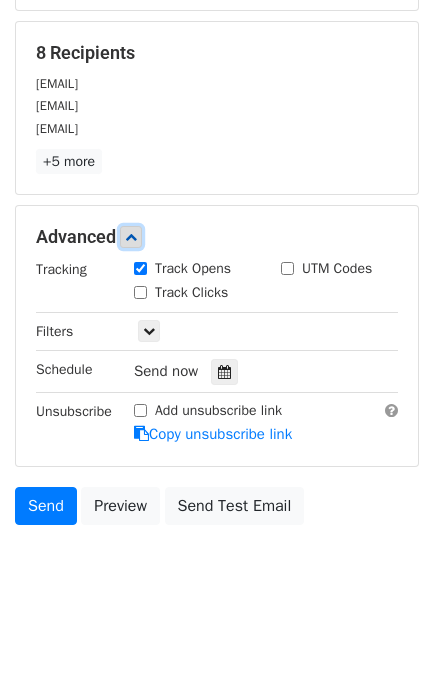 scroll, scrollTop: 281, scrollLeft: 0, axis: vertical 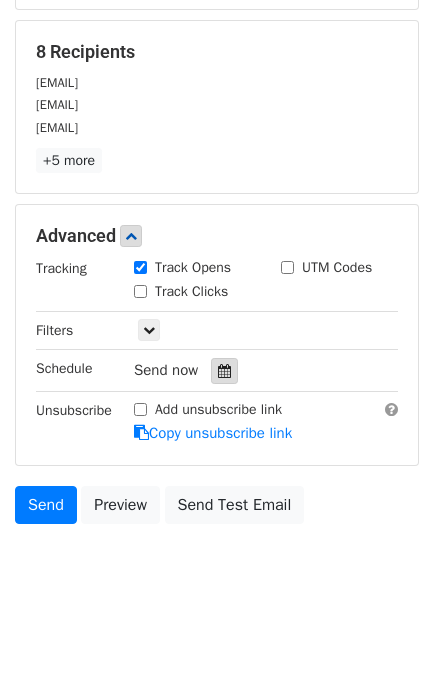 click at bounding box center [224, 371] 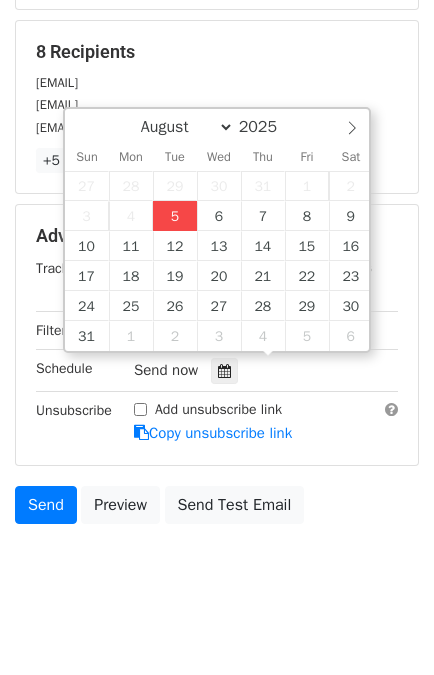 type on "2025-08-05 14:24" 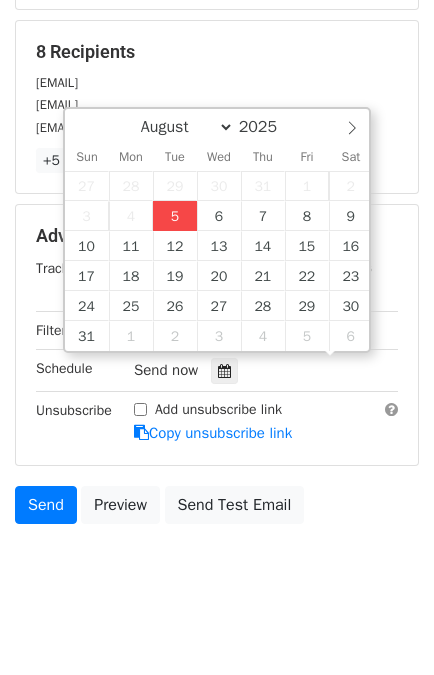 scroll, scrollTop: 0, scrollLeft: 0, axis: both 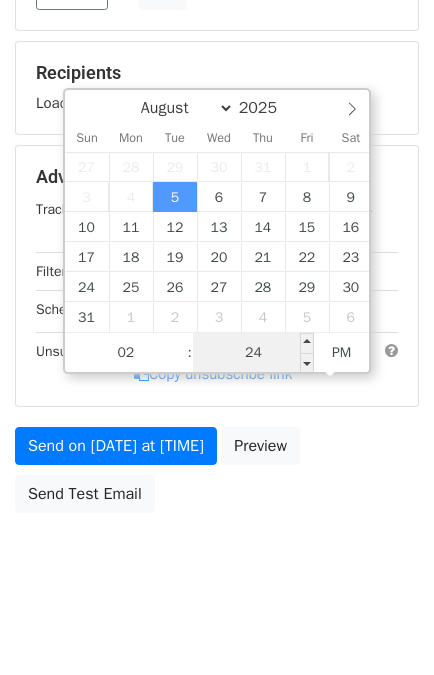 click on "24" at bounding box center [254, 353] 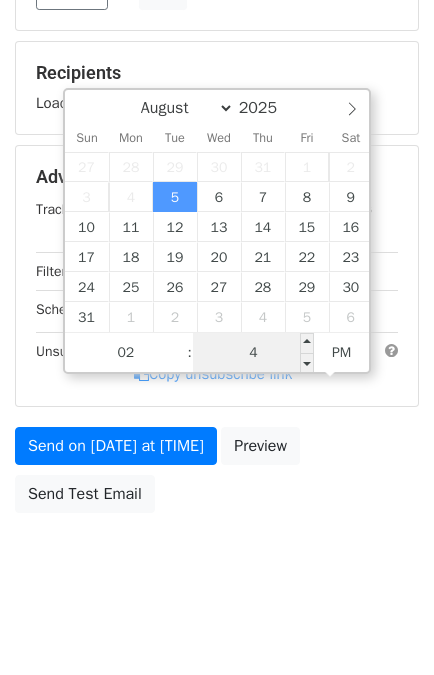 type on "45" 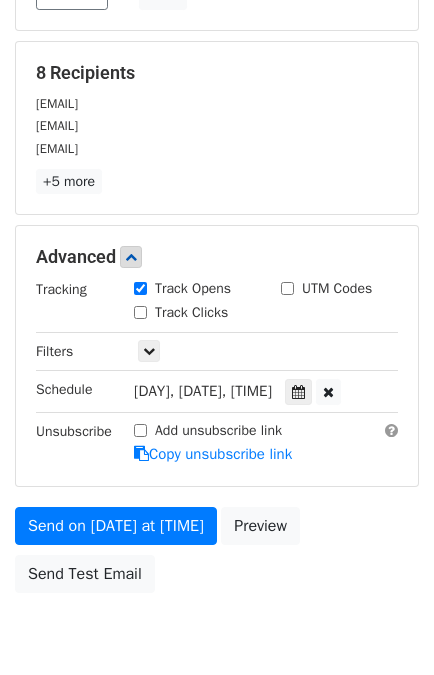 type on "2025-08-05 14:45" 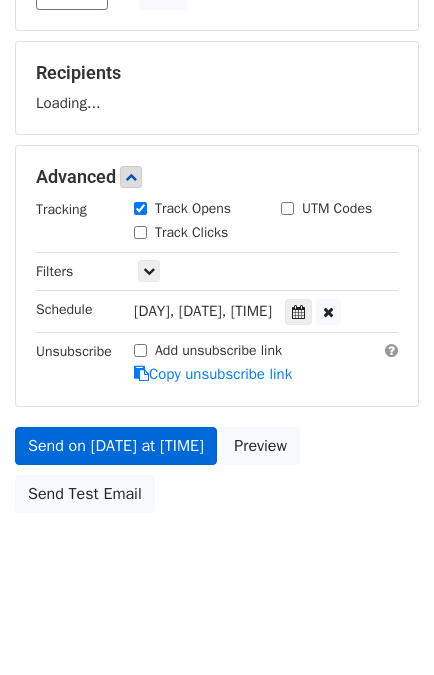 scroll, scrollTop: 340, scrollLeft: 0, axis: vertical 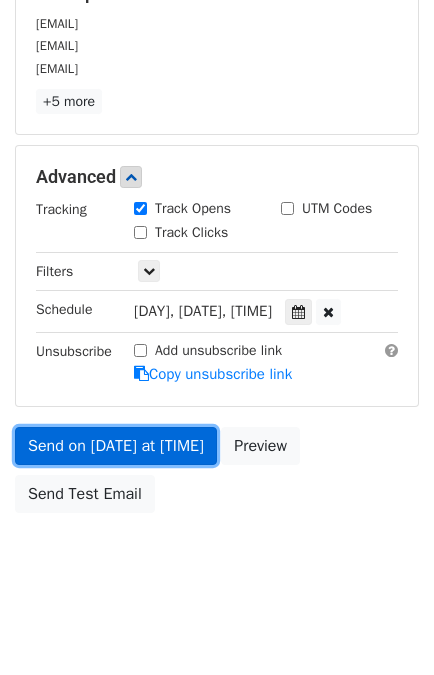 click on "Send on Aug 5 at 2:45pm" at bounding box center (116, 446) 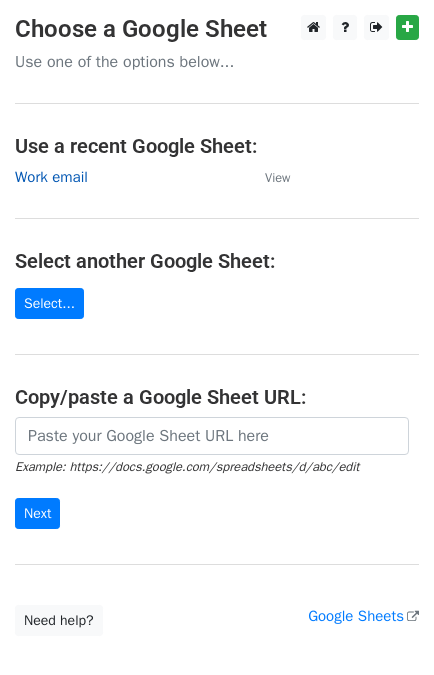 scroll, scrollTop: 0, scrollLeft: 0, axis: both 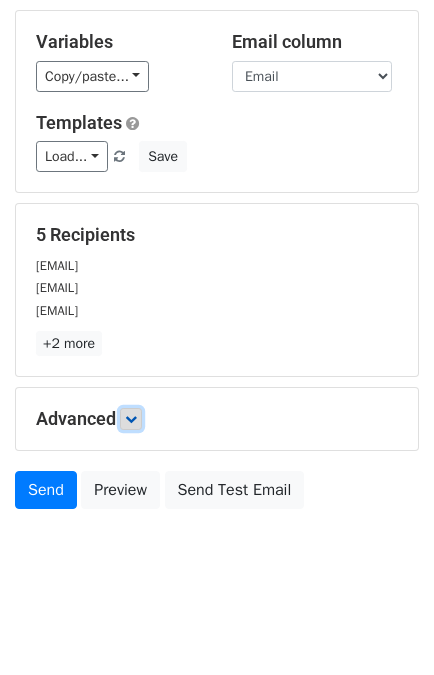 click at bounding box center [131, 419] 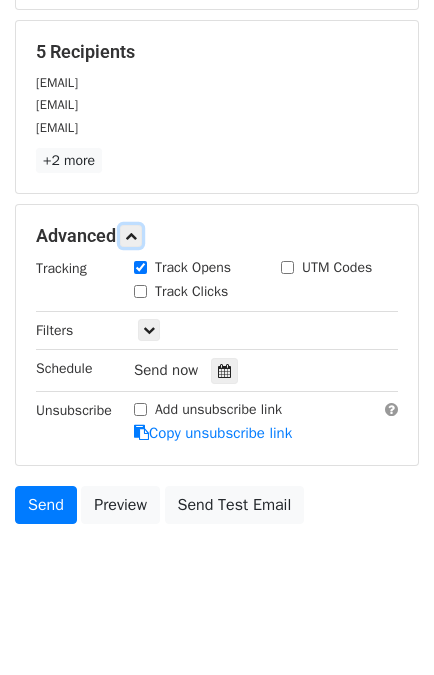 scroll, scrollTop: 283, scrollLeft: 0, axis: vertical 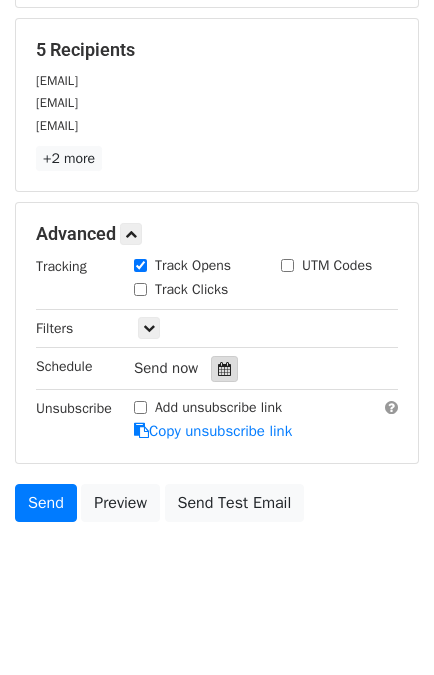 click at bounding box center (224, 369) 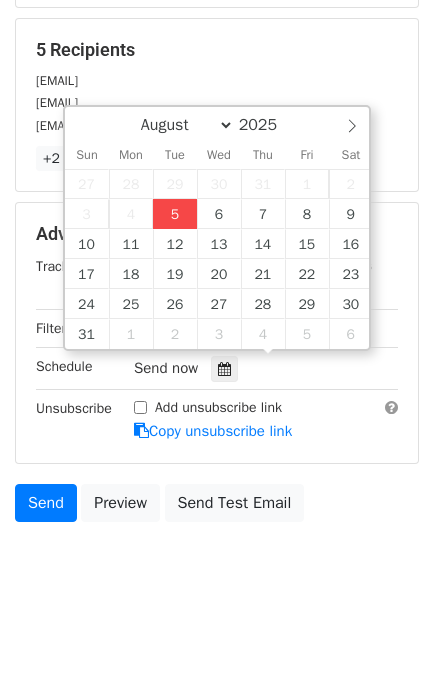 type on "[DATE] [TIME]" 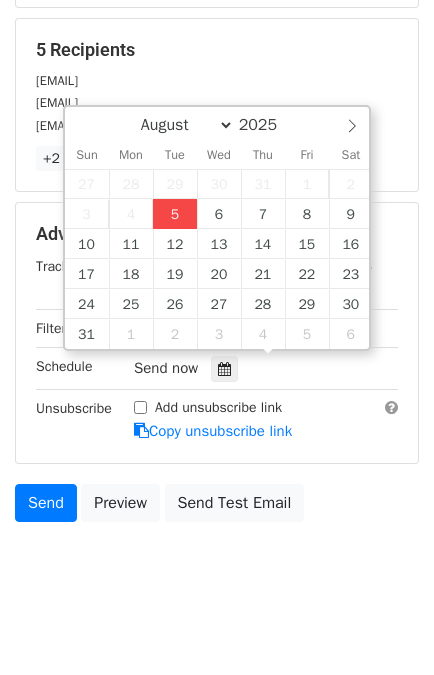 type on "02" 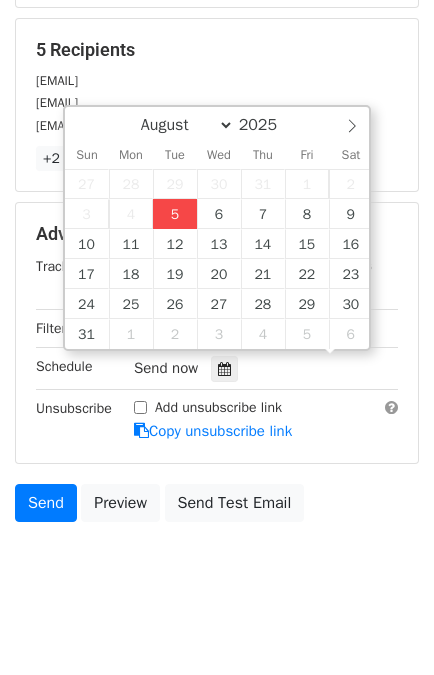 scroll, scrollTop: 0, scrollLeft: 0, axis: both 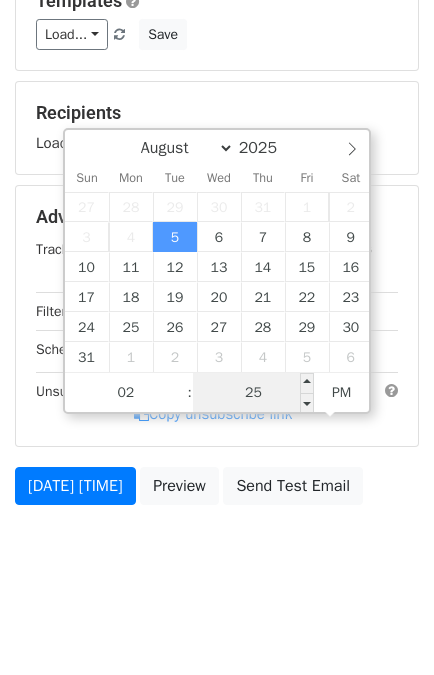 click on "25" at bounding box center (254, 393) 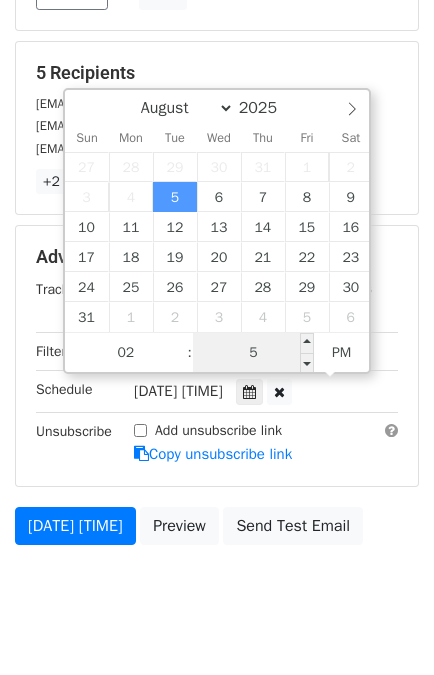 type on "59" 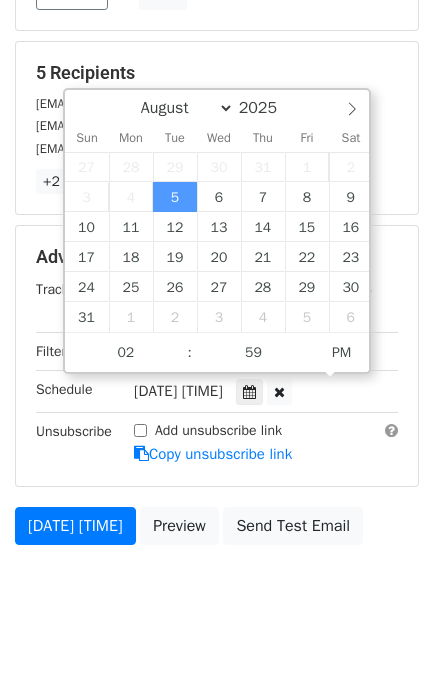 type on "[DATE] [TIME]" 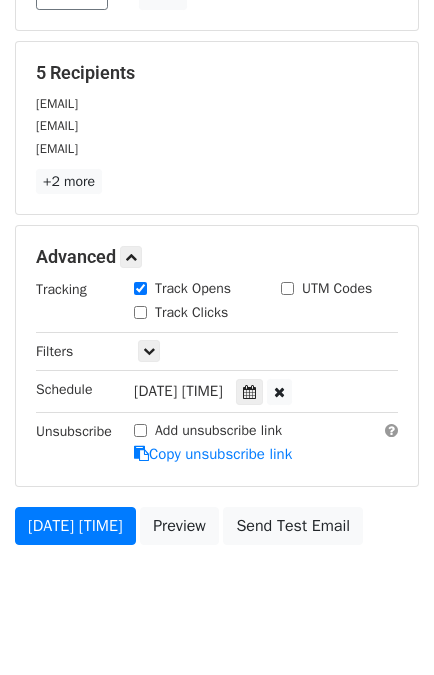 scroll, scrollTop: 340, scrollLeft: 0, axis: vertical 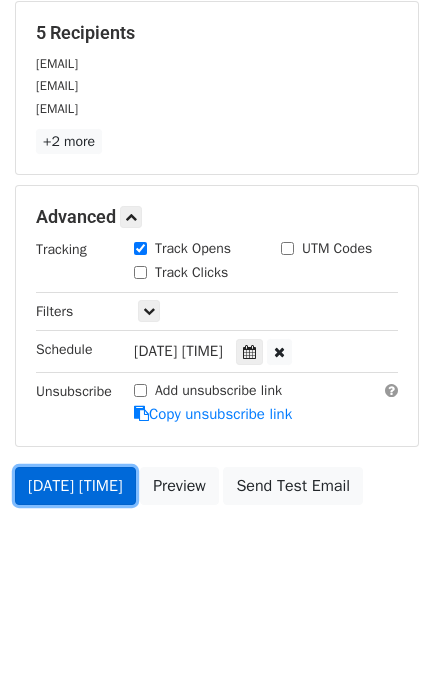 click on "[DATE] [TIME]" at bounding box center [75, 486] 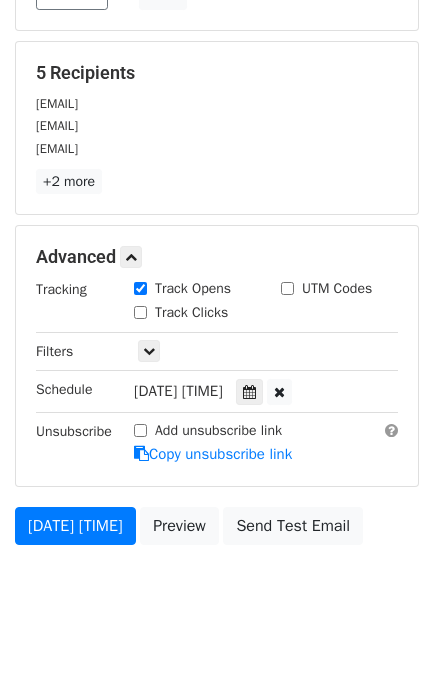 scroll, scrollTop: 340, scrollLeft: 0, axis: vertical 